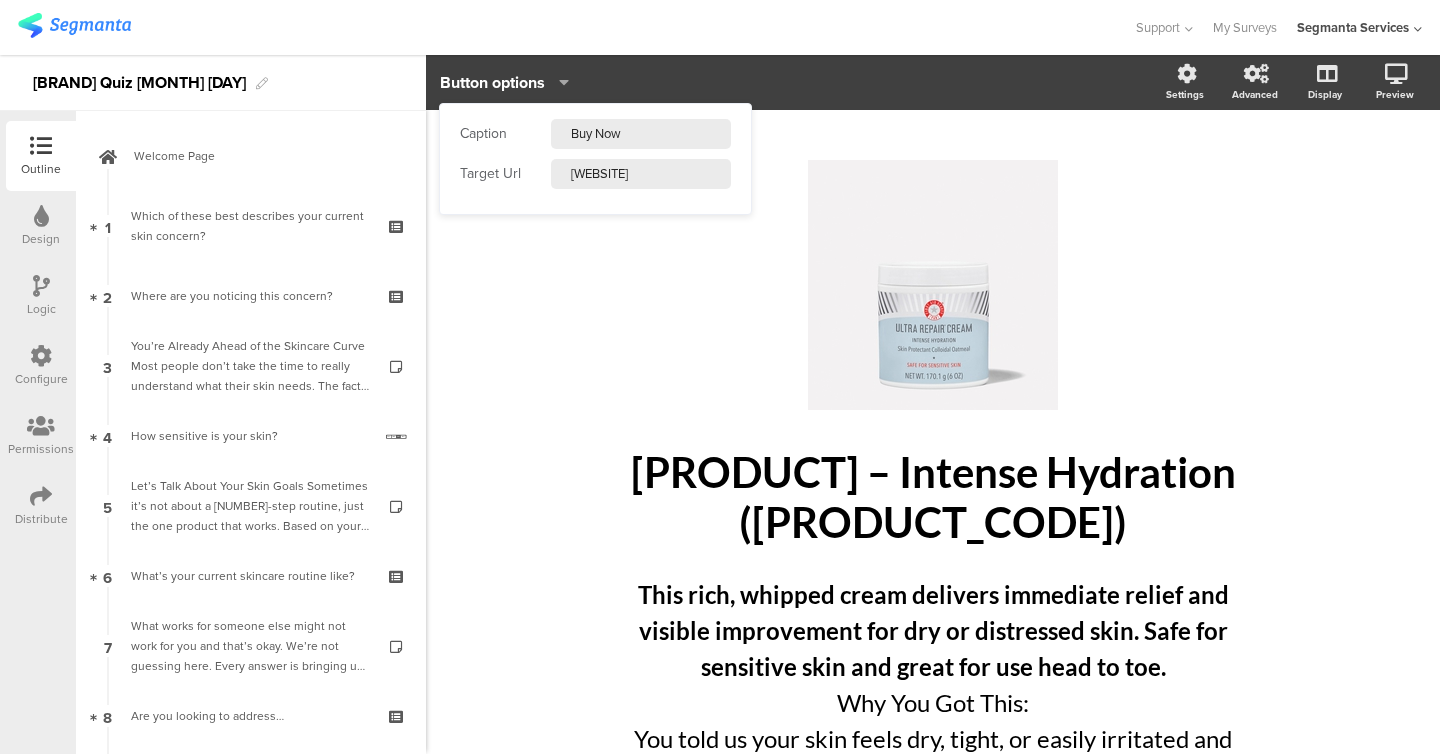 scroll, scrollTop: 0, scrollLeft: 0, axis: both 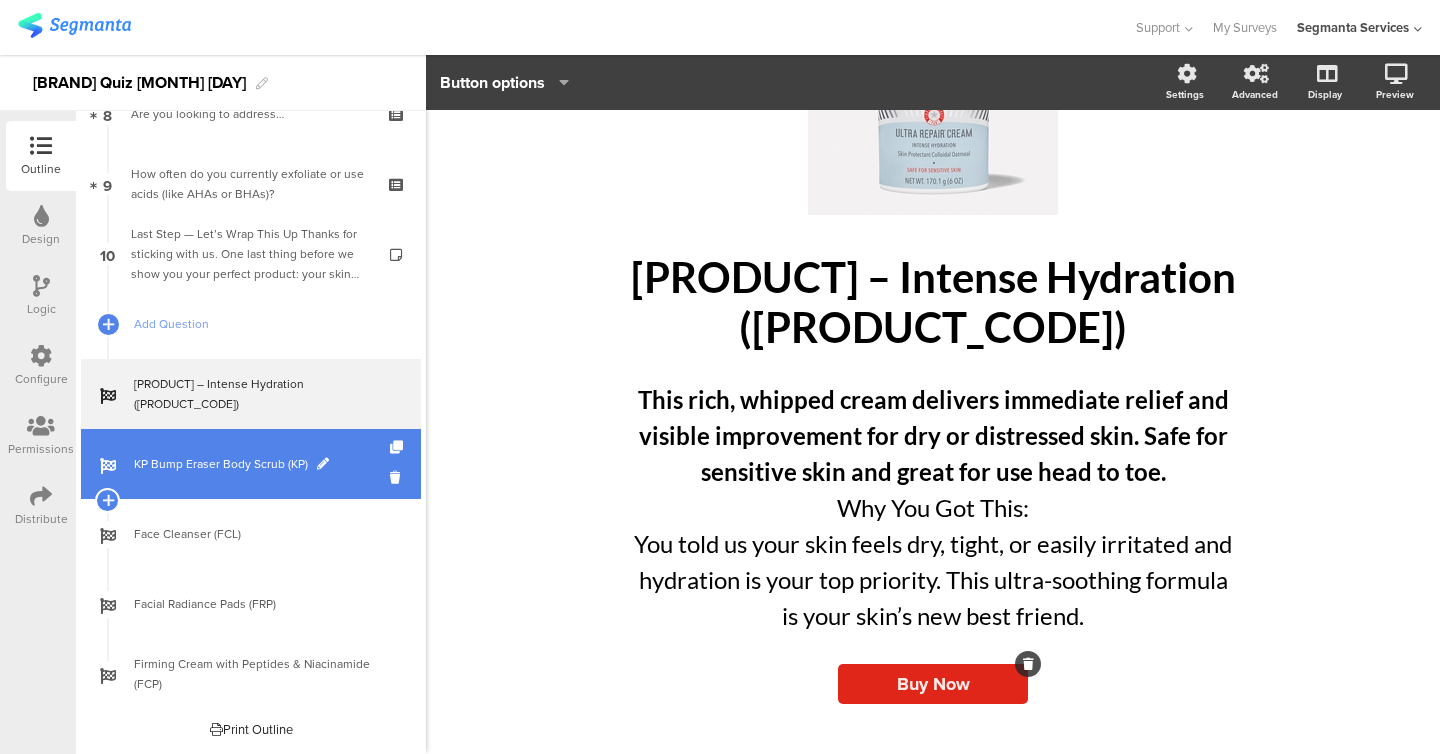 click on "KP Bump Eraser Body Scrub (KP)" at bounding box center (251, 464) 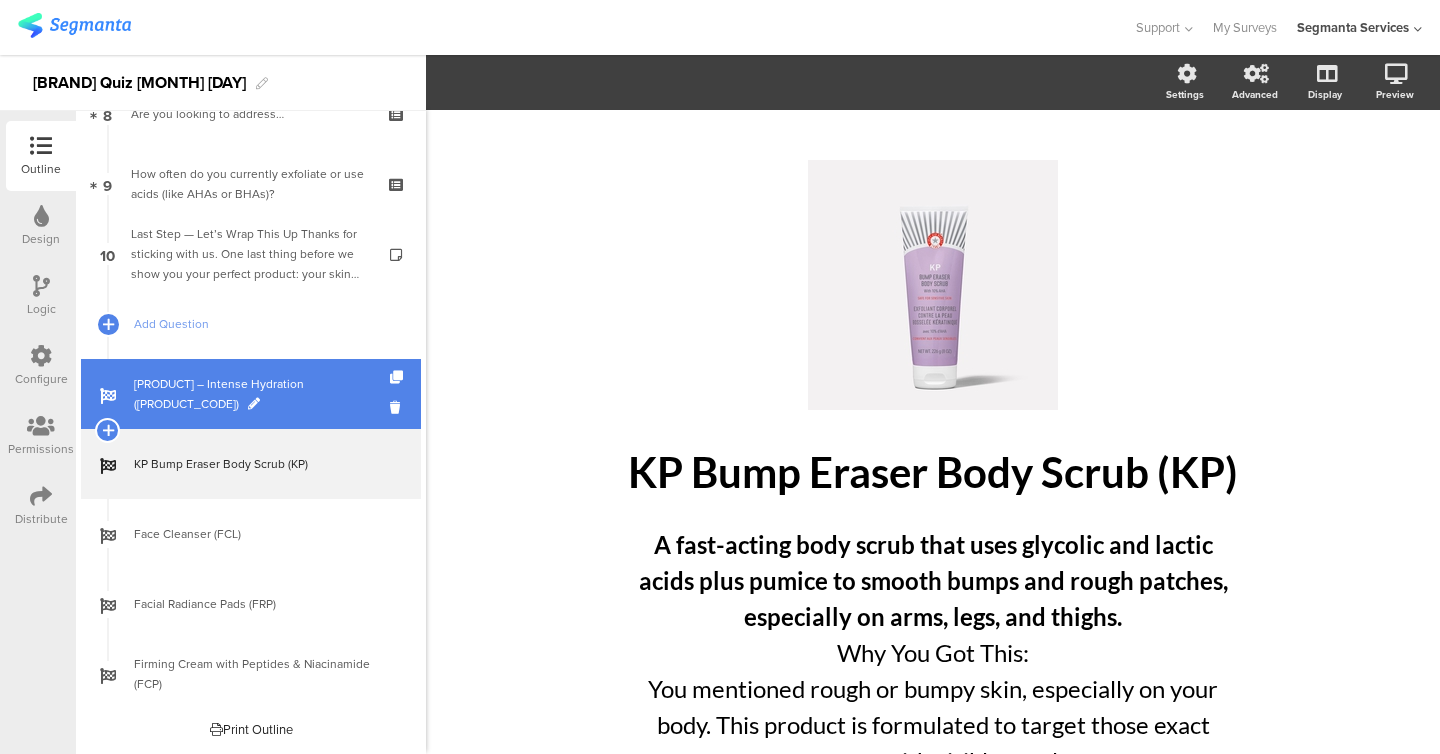 click on "[PRODUCT] – Intense Hydration ([PRODUCT_CODE])" at bounding box center [262, 394] 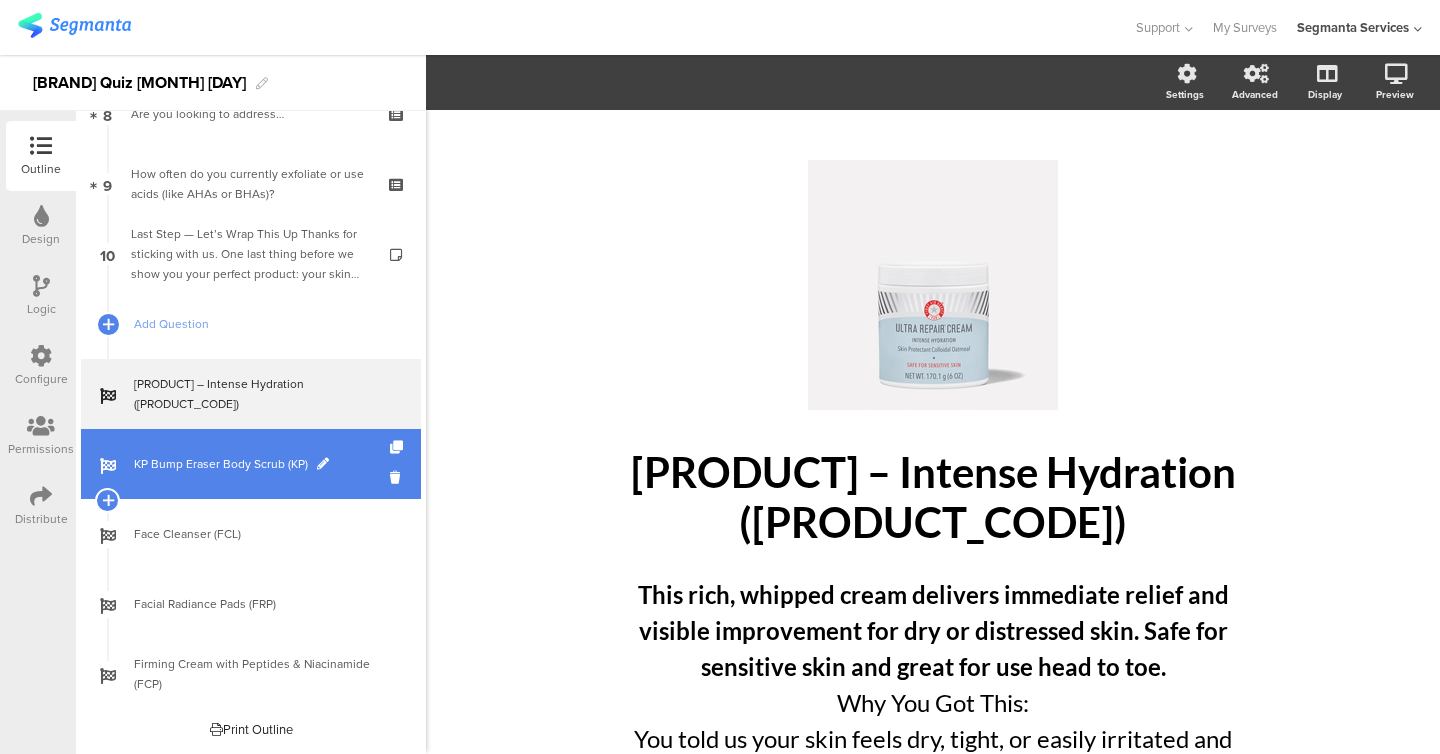 click on "KP Bump Eraser Body Scrub (KP)" at bounding box center (262, 464) 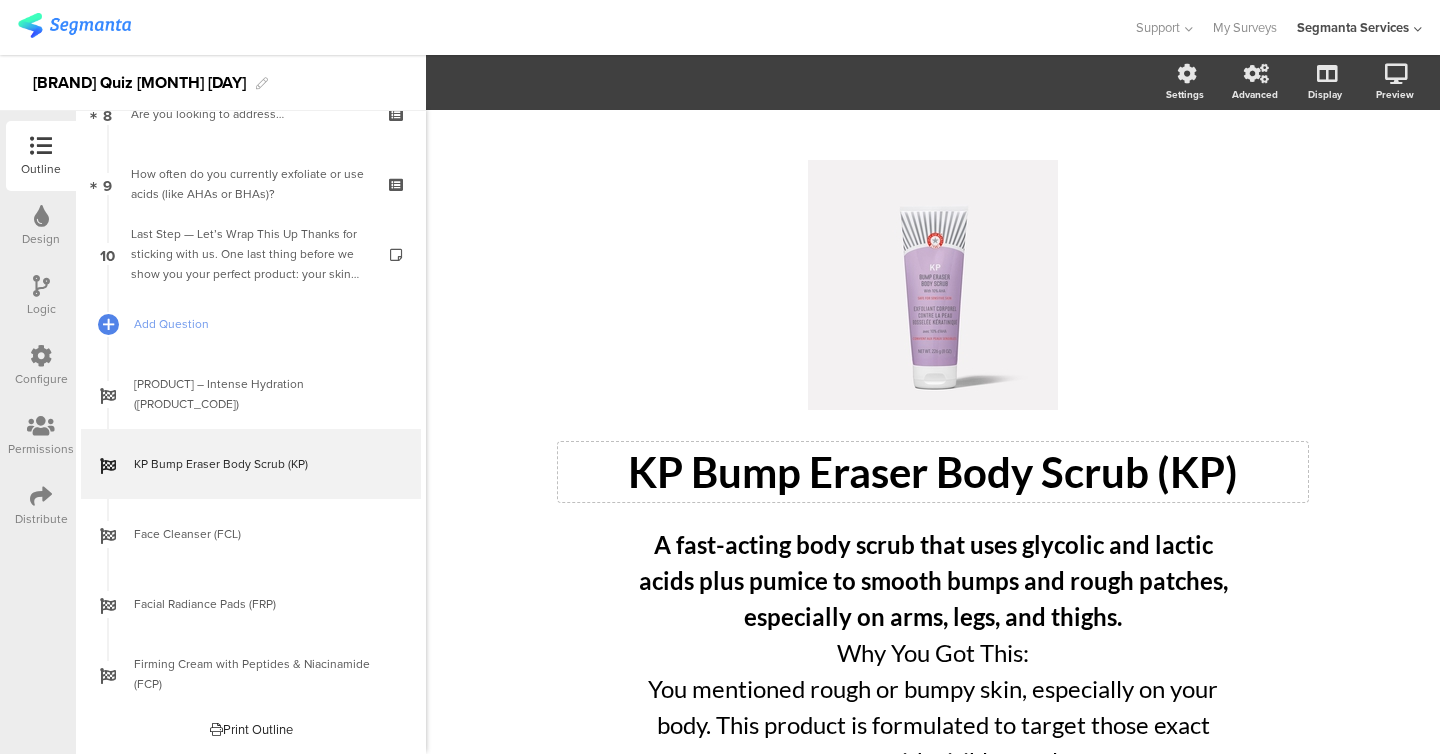 scroll, scrollTop: 145, scrollLeft: 0, axis: vertical 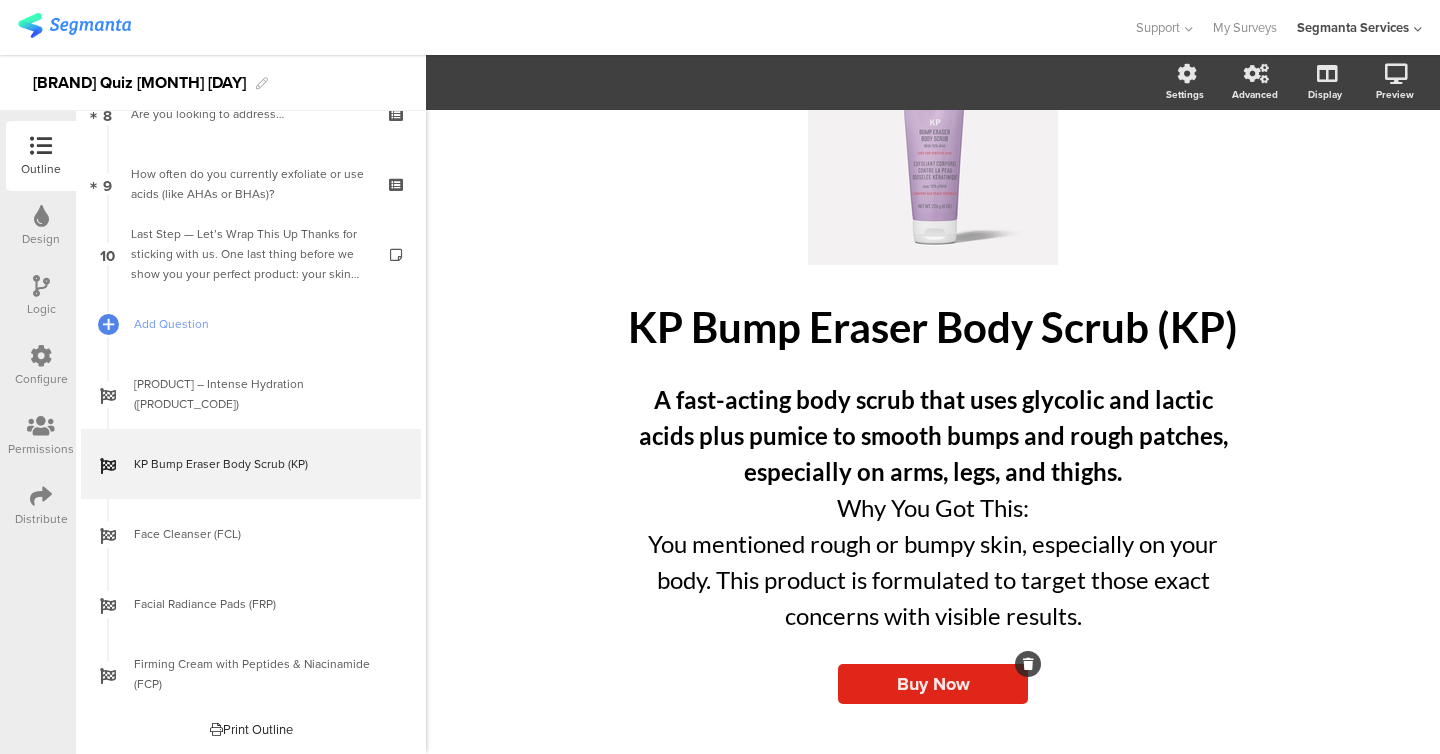 click on "Buy Now" at bounding box center [933, 684] 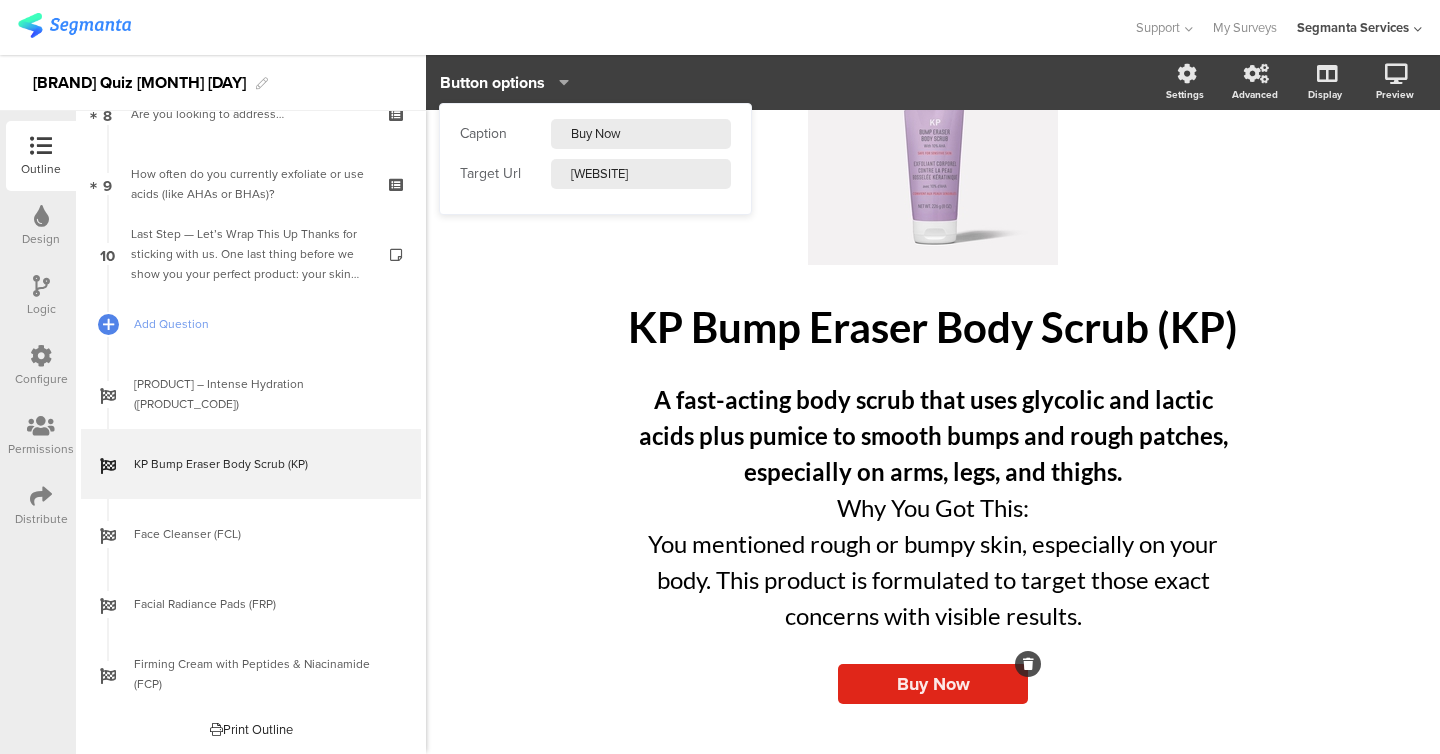 click on "[WEBSITE]" at bounding box center (641, 134) 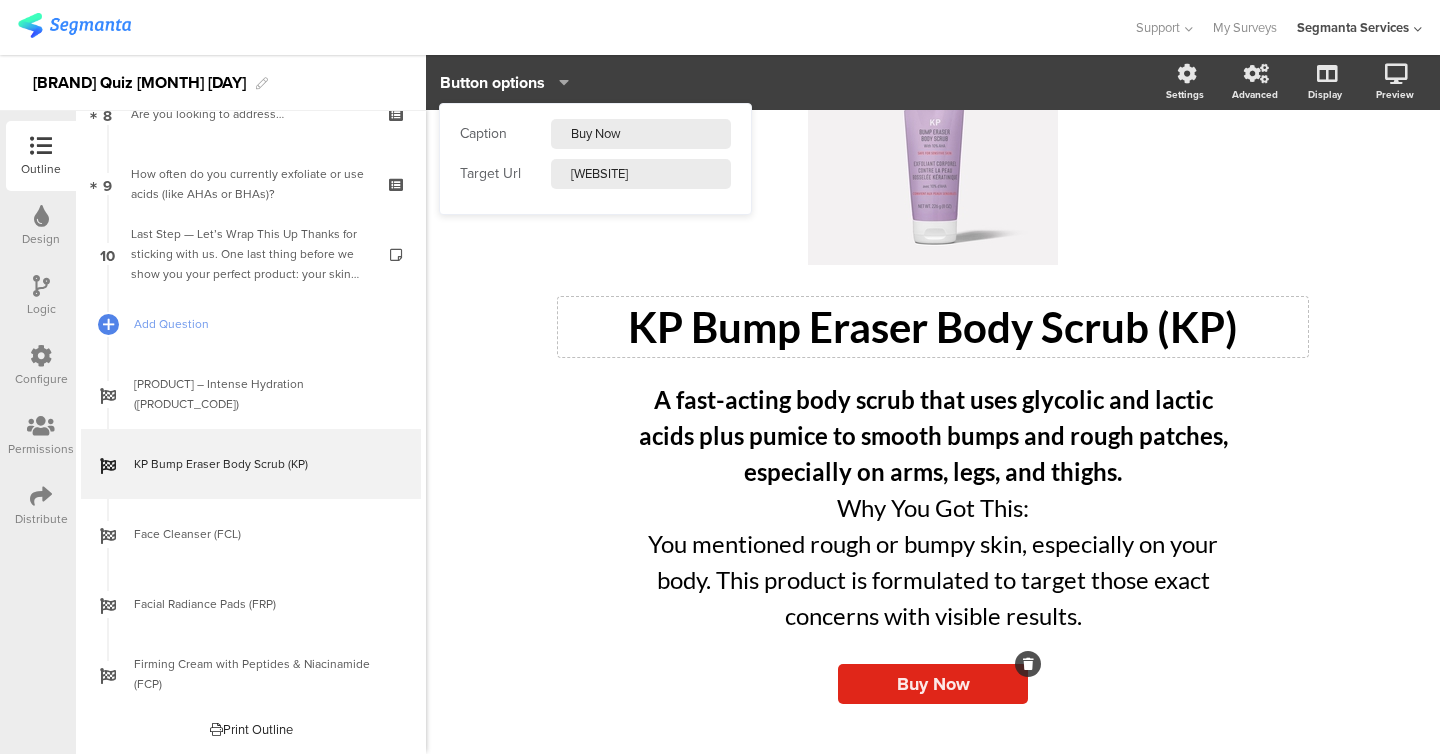 click on "KP Bump Eraser Body Scrub (KP)" at bounding box center [933, 327] 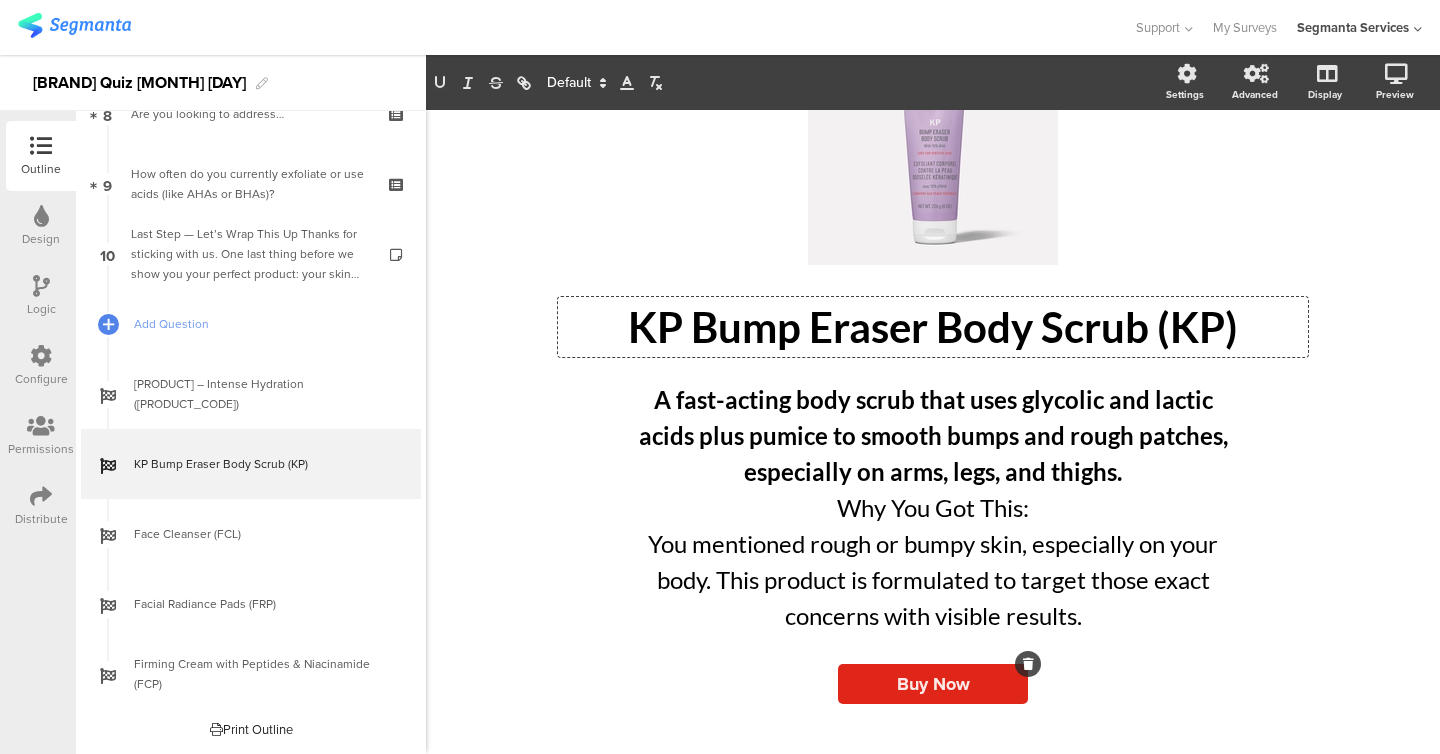 click on "Buy Now" at bounding box center [933, 684] 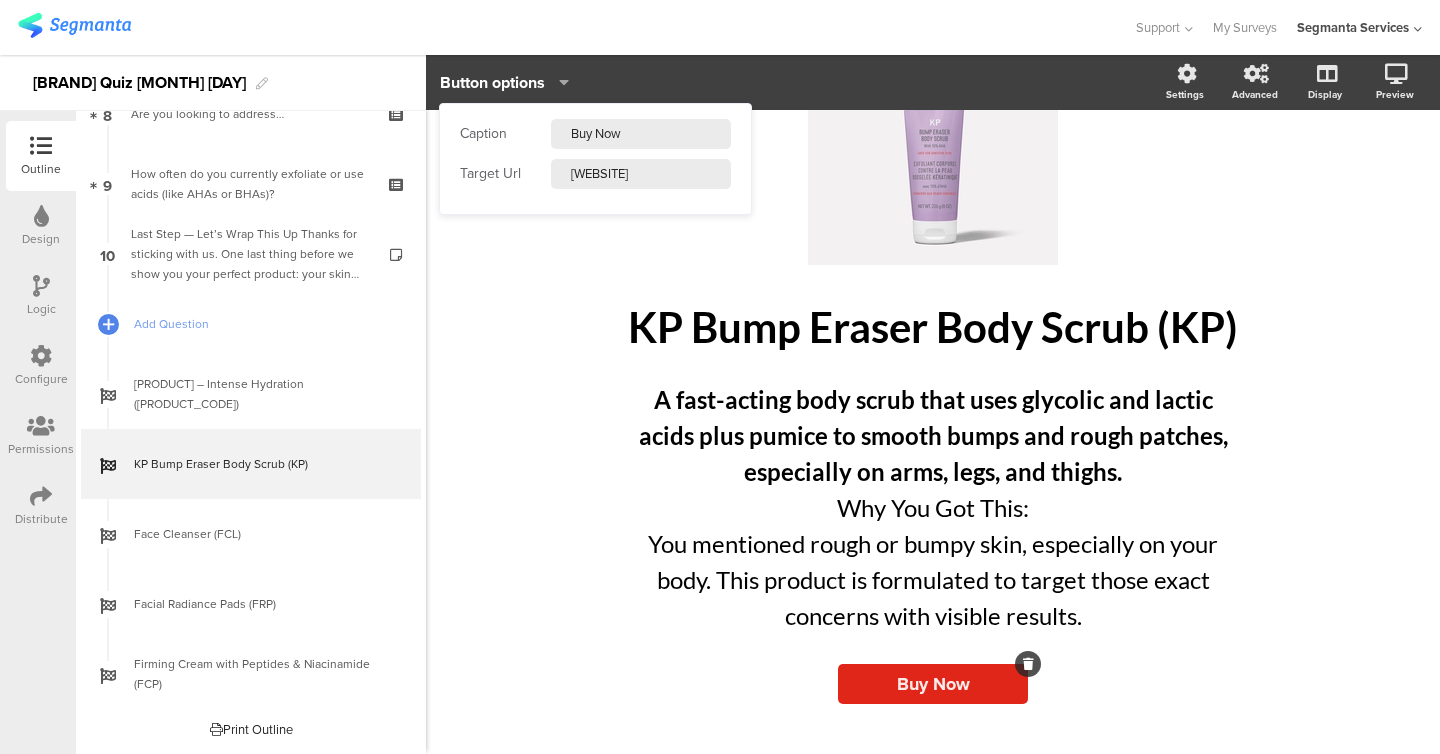 click on "[WEBSITE]" at bounding box center (641, 134) 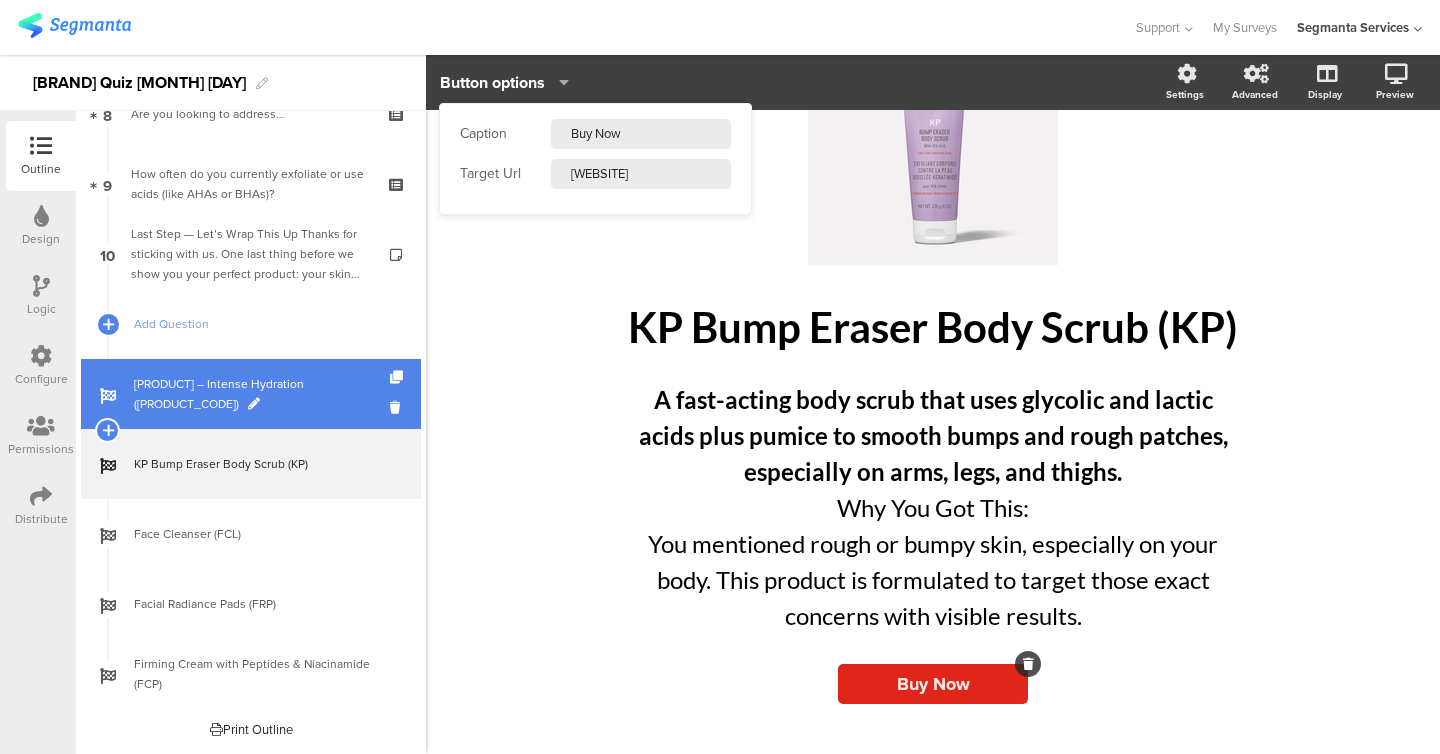 click on "[PRODUCT] – Intense Hydration ([PRODUCT_CODE])" at bounding box center [262, 394] 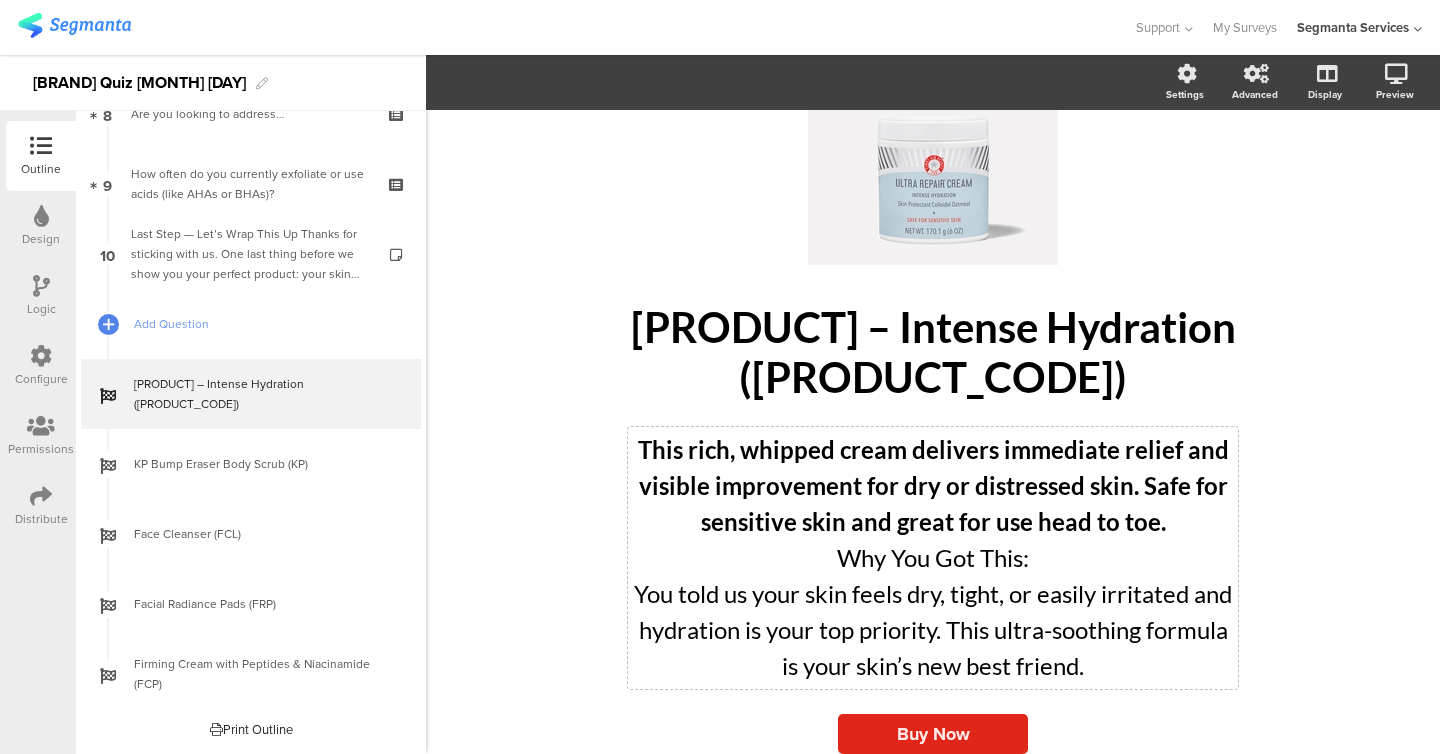 scroll, scrollTop: 141, scrollLeft: 0, axis: vertical 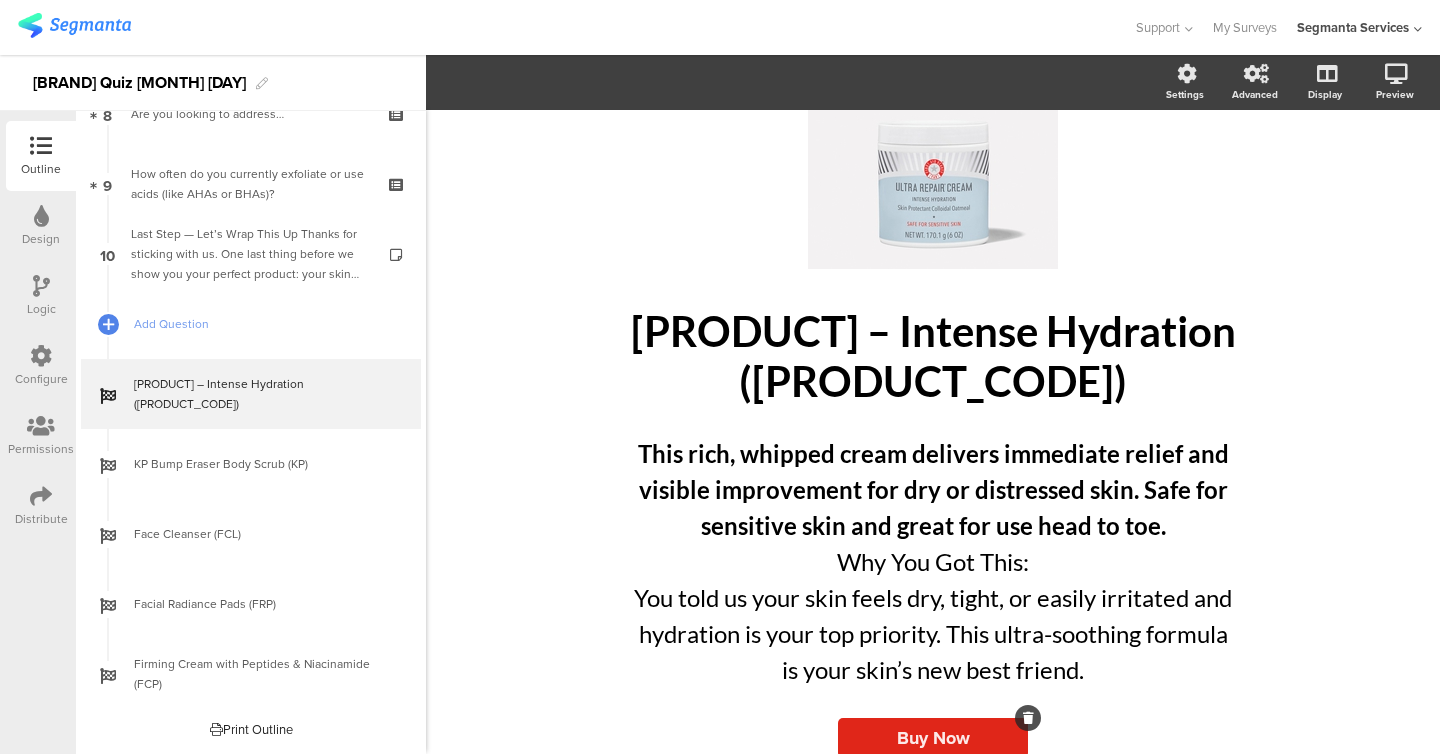 click on "Buy Now" at bounding box center (933, 738) 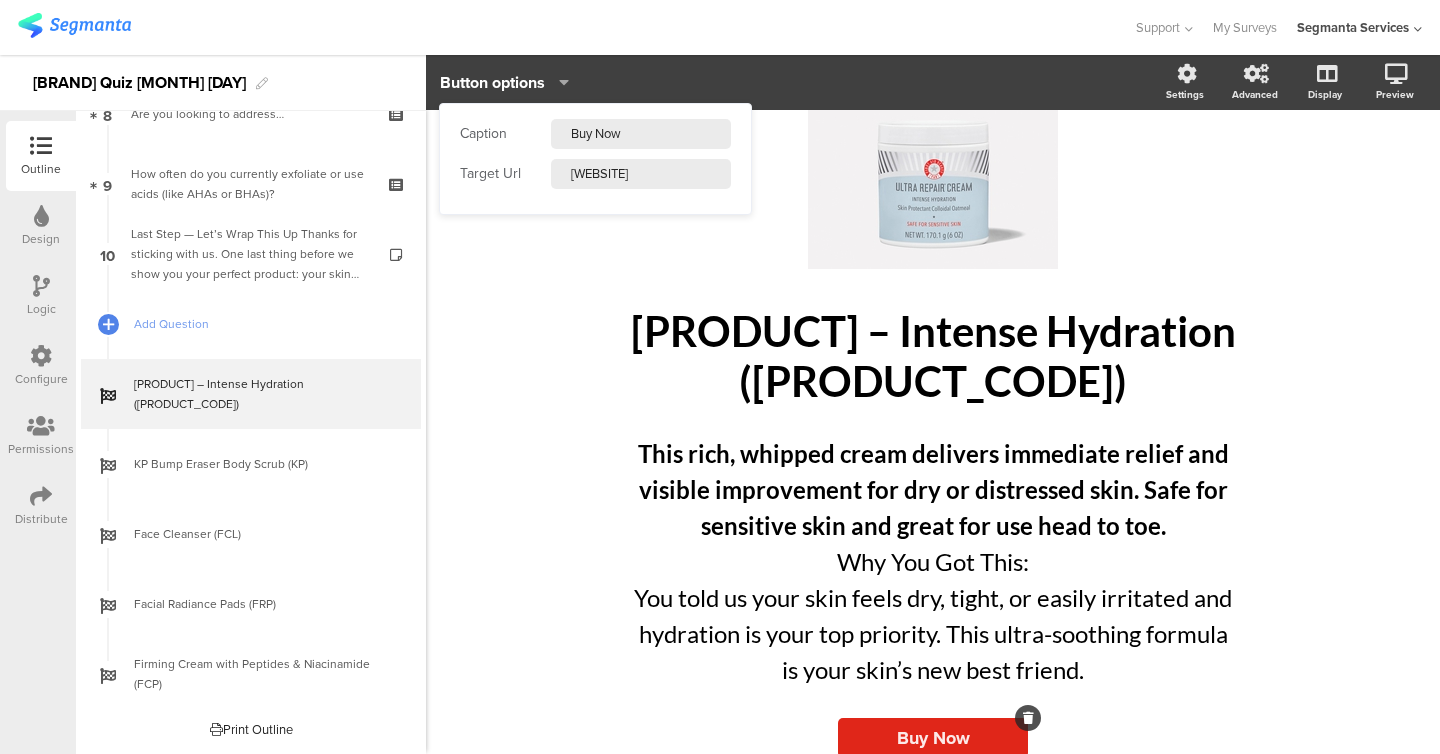 click on "[WEBSITE]" at bounding box center (641, 134) 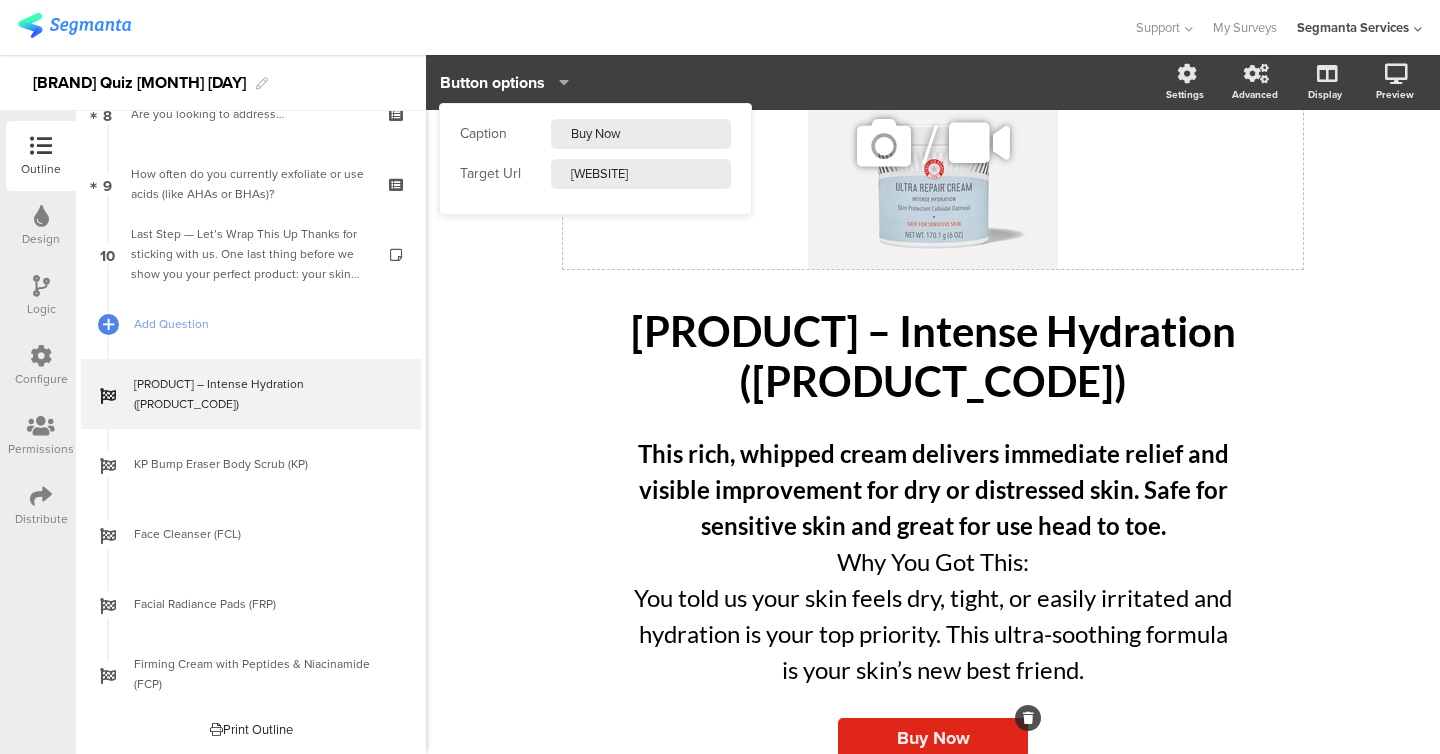 type on "[WEBSITE]" 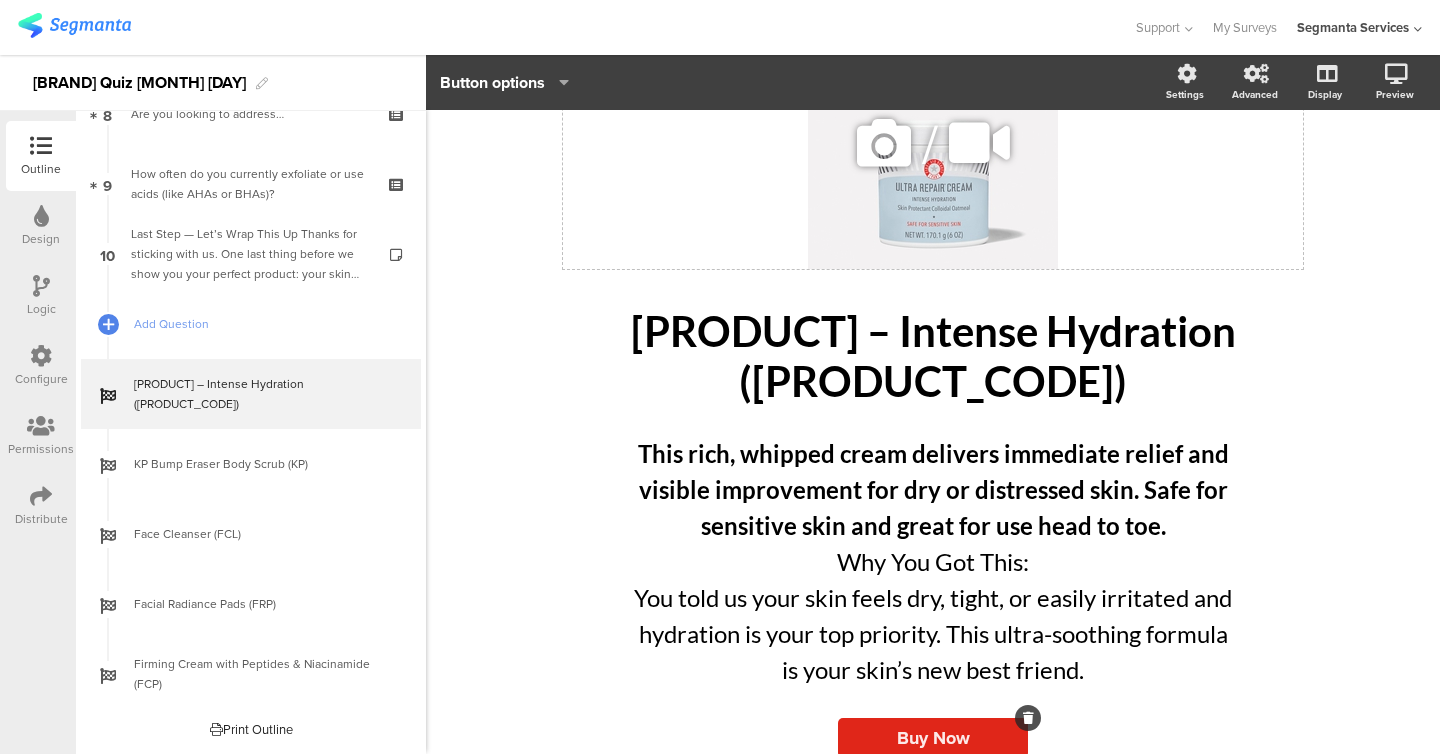 click on "/" at bounding box center (933, 144) 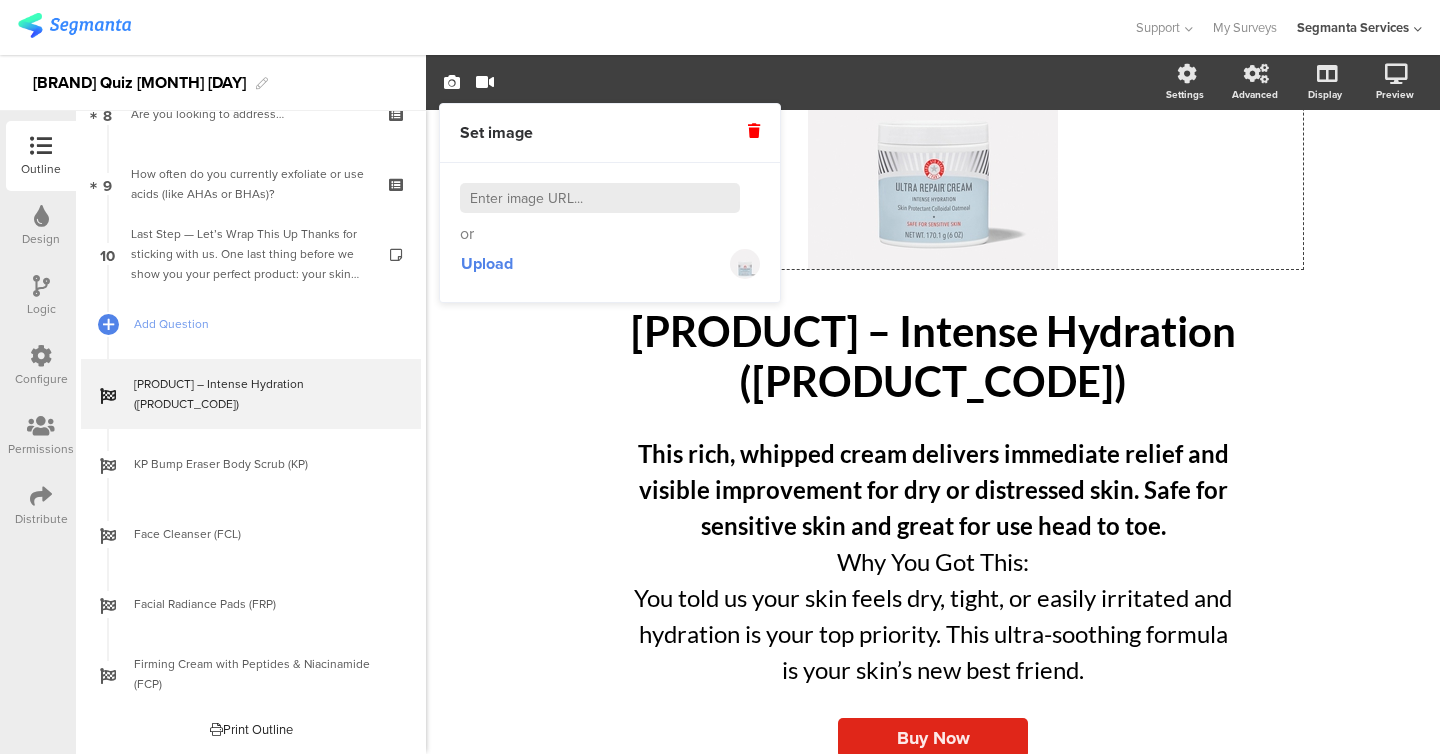click on "Buy Now" at bounding box center [933, 378] 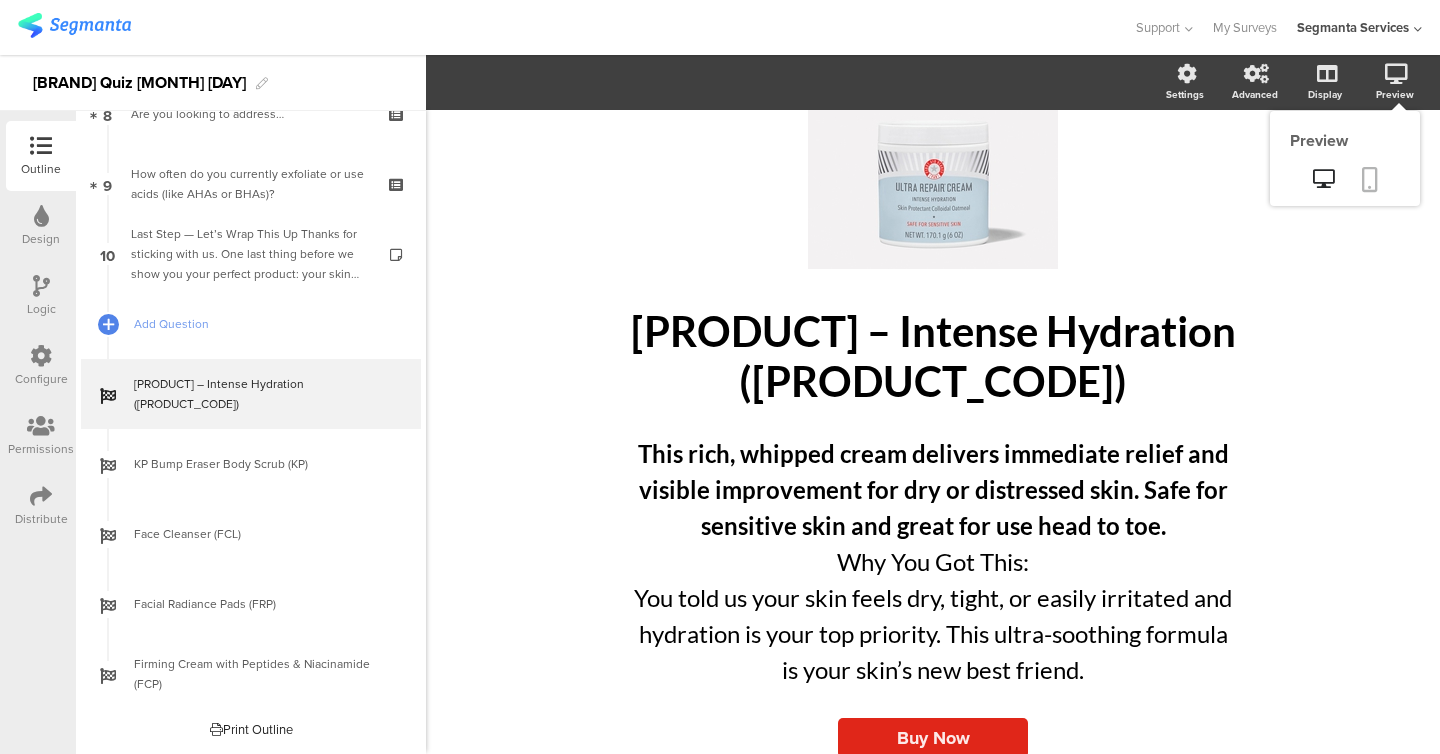 click at bounding box center [1370, 181] 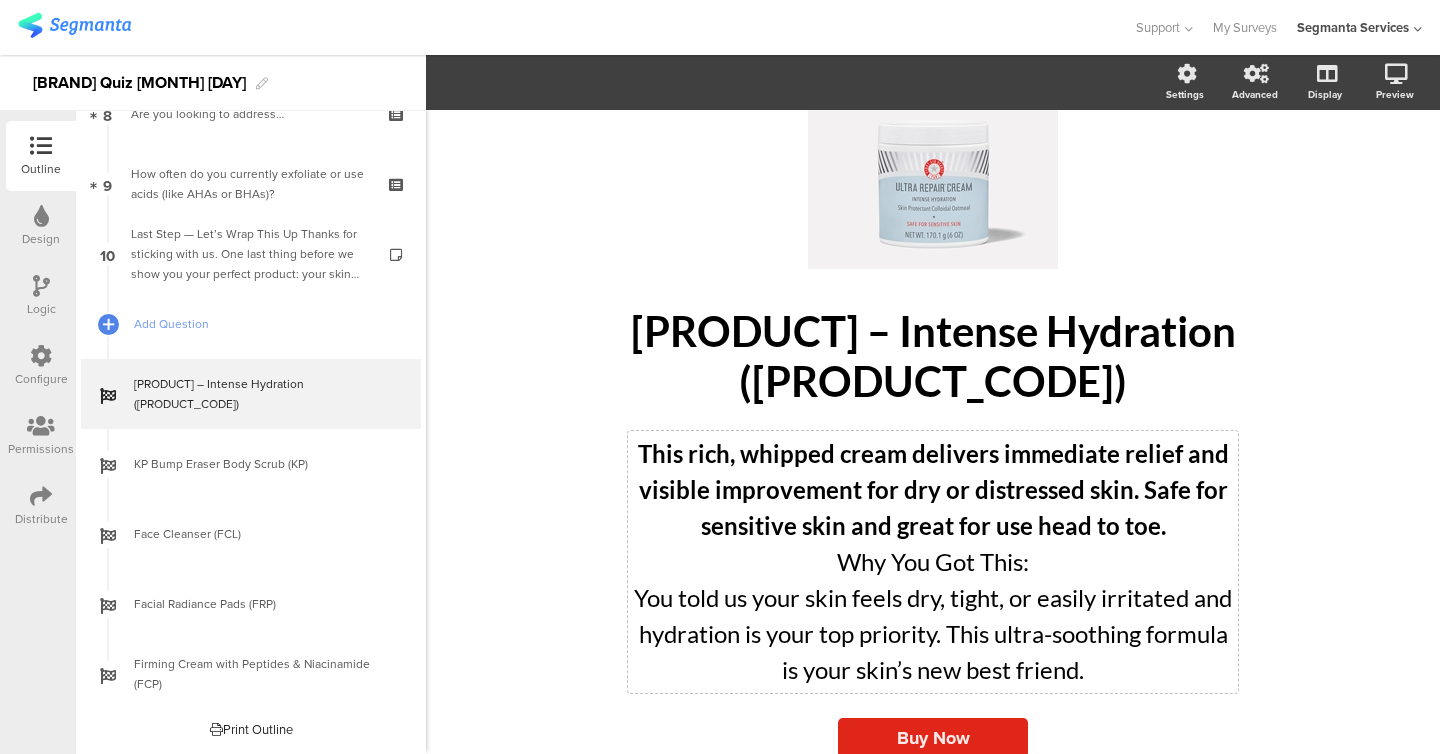 scroll, scrollTop: 196, scrollLeft: 0, axis: vertical 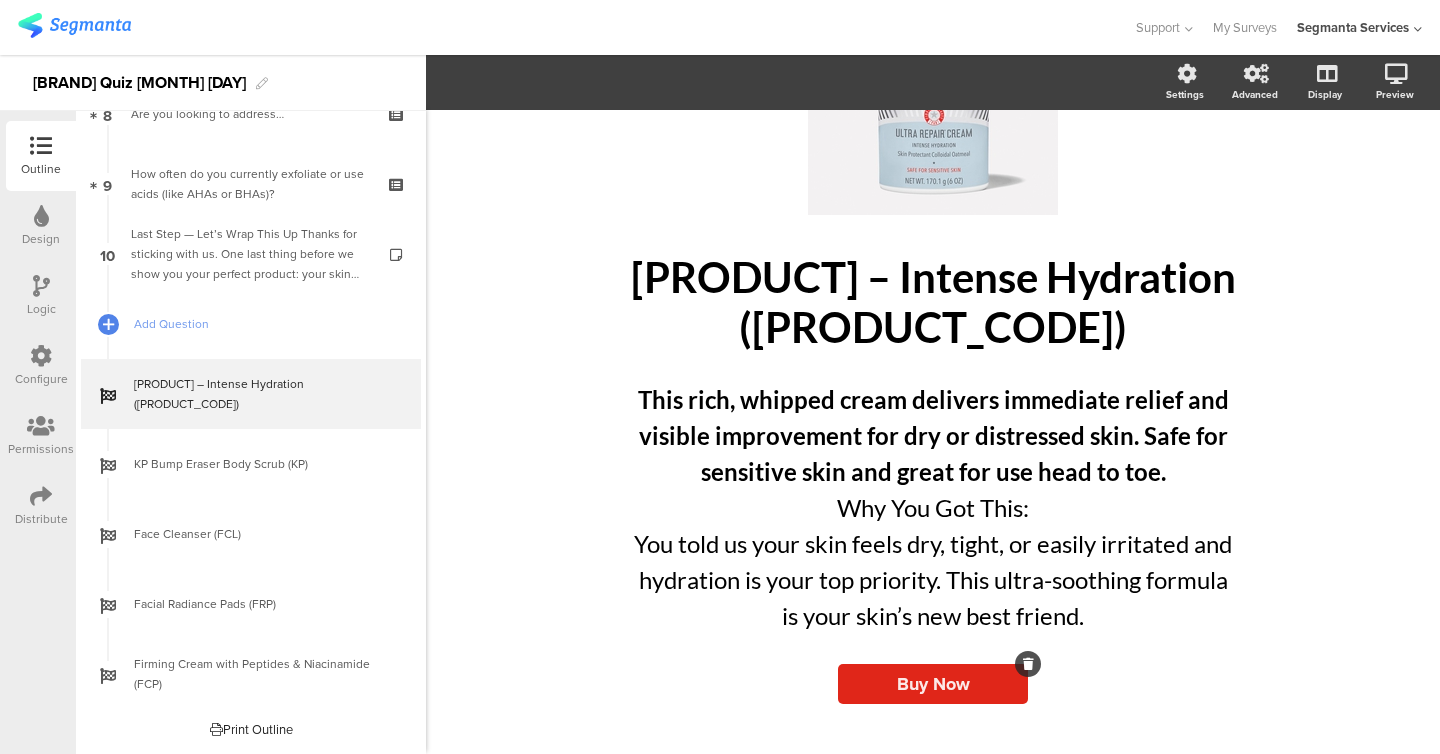 click on "Buy Now" at bounding box center [933, 684] 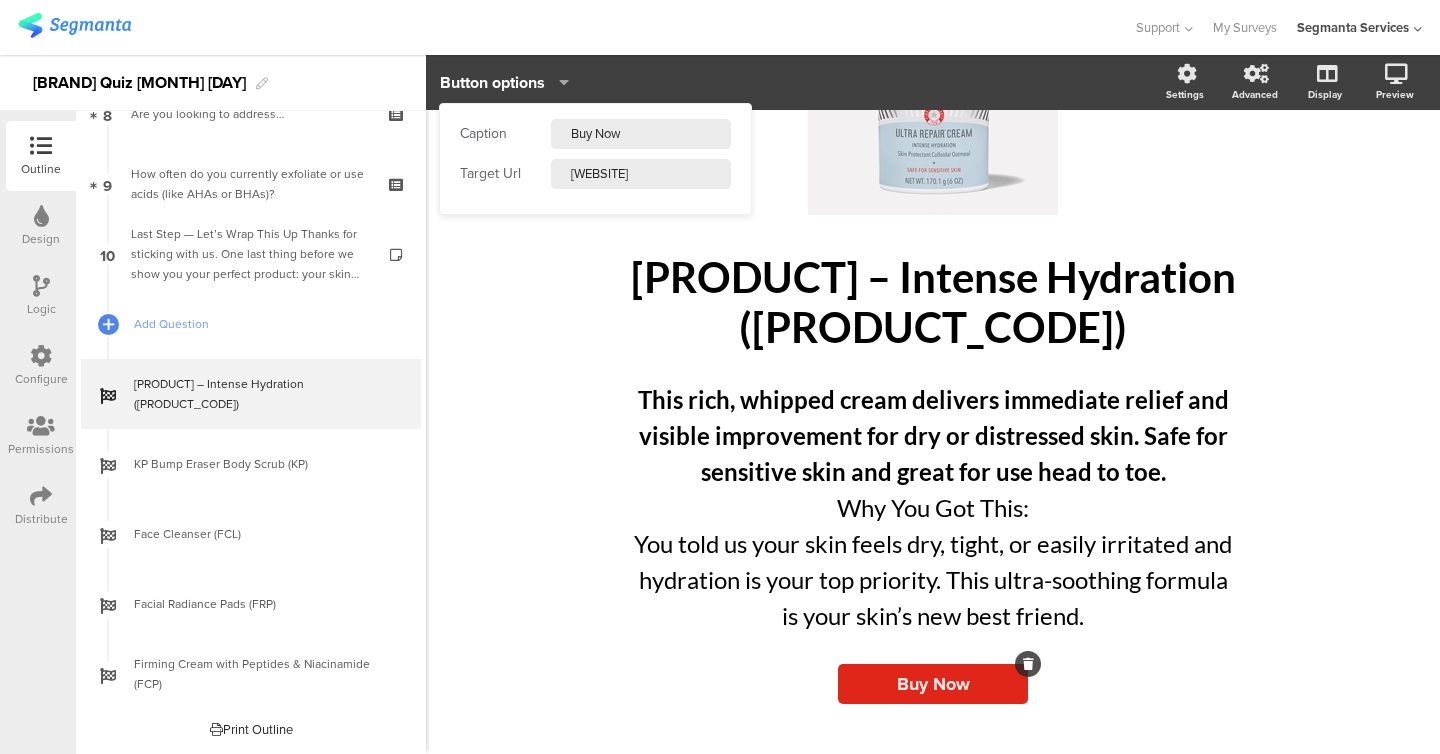 click on "[WEBSITE]" at bounding box center (641, 134) 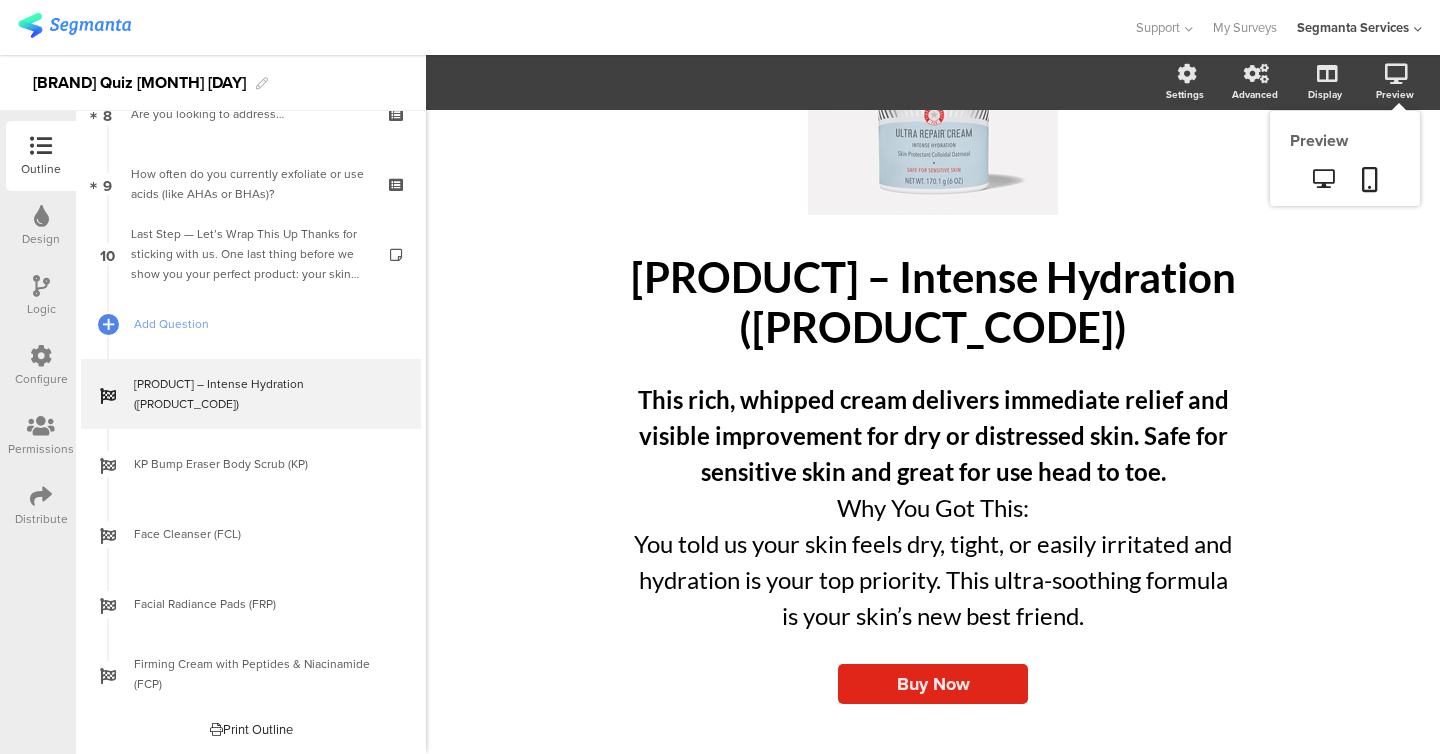 click at bounding box center [1396, 74] 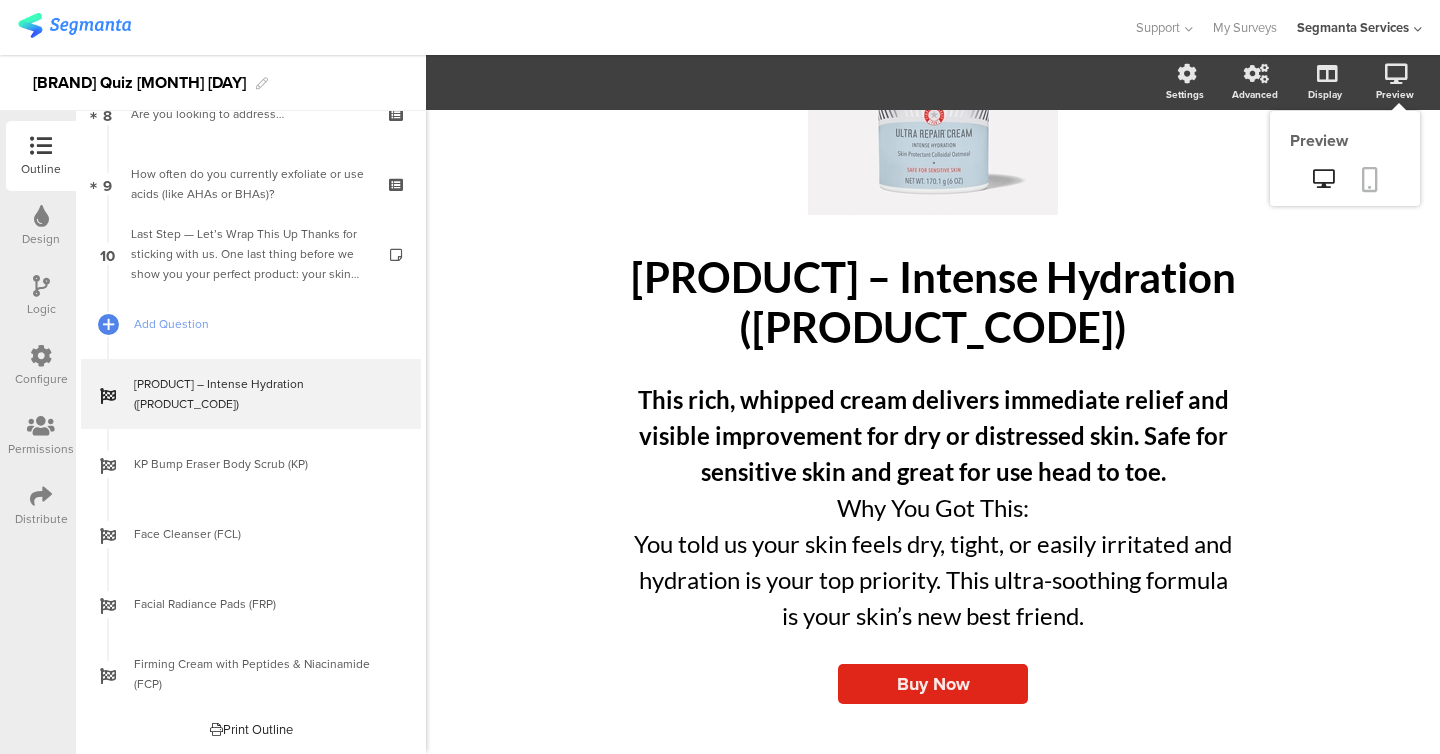 click at bounding box center [1370, 179] 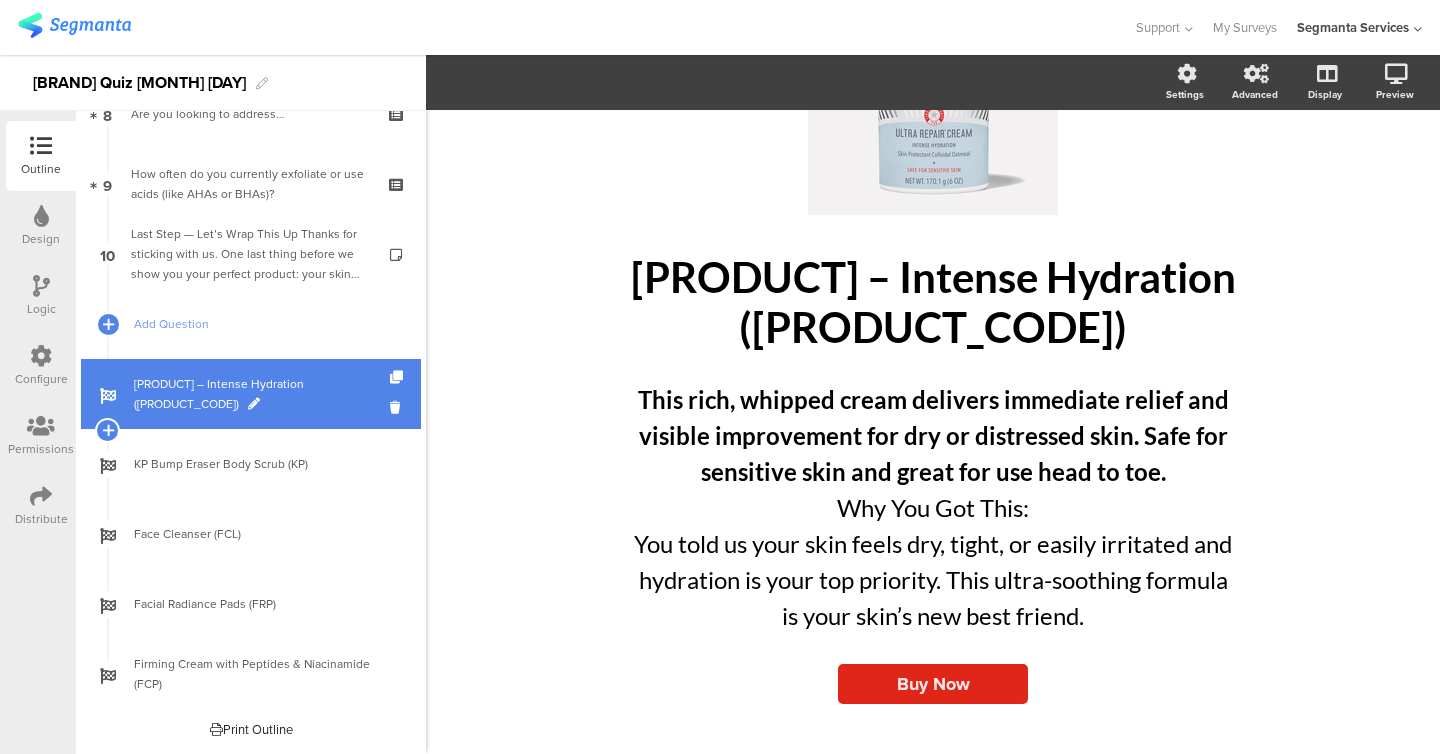 click on "[PRODUCT] – Intense Hydration ([PRODUCT_CODE])" at bounding box center (262, 394) 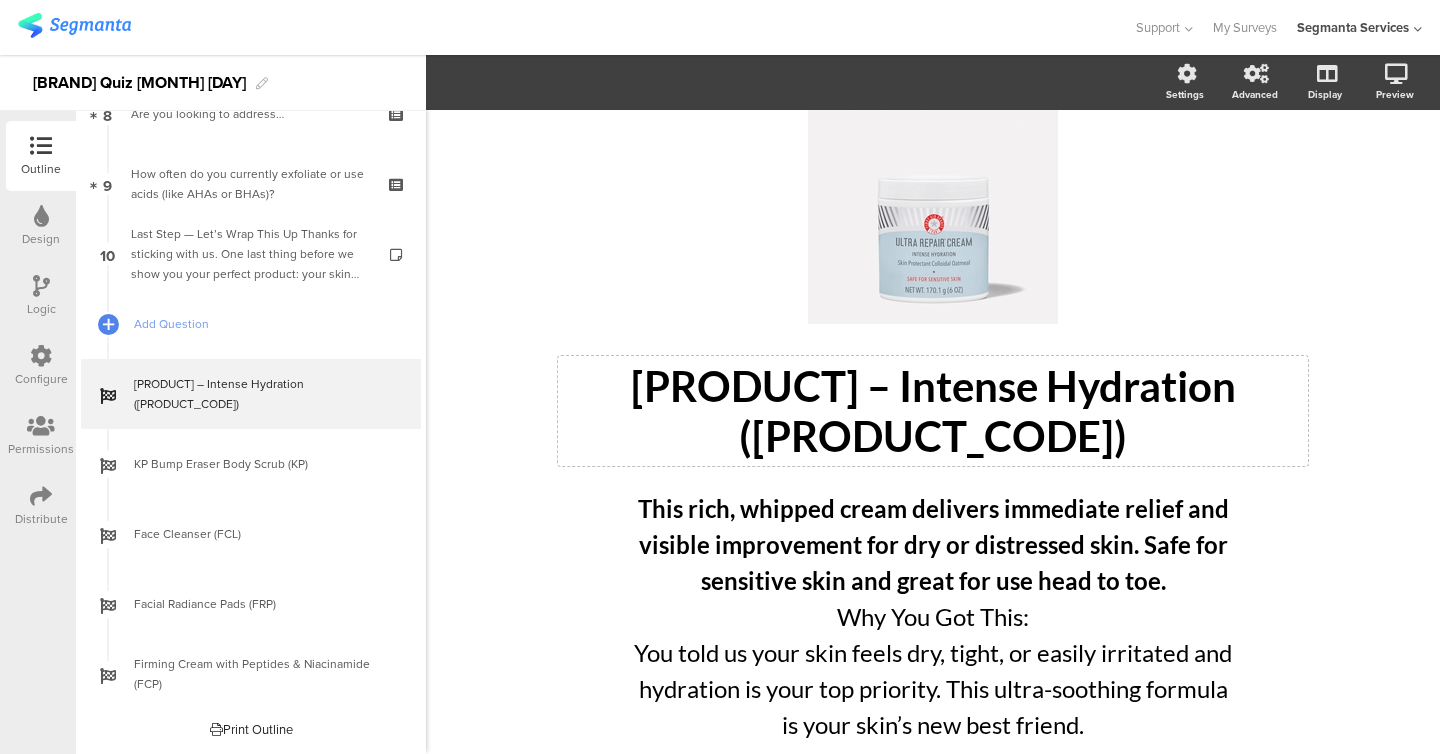 scroll, scrollTop: 196, scrollLeft: 0, axis: vertical 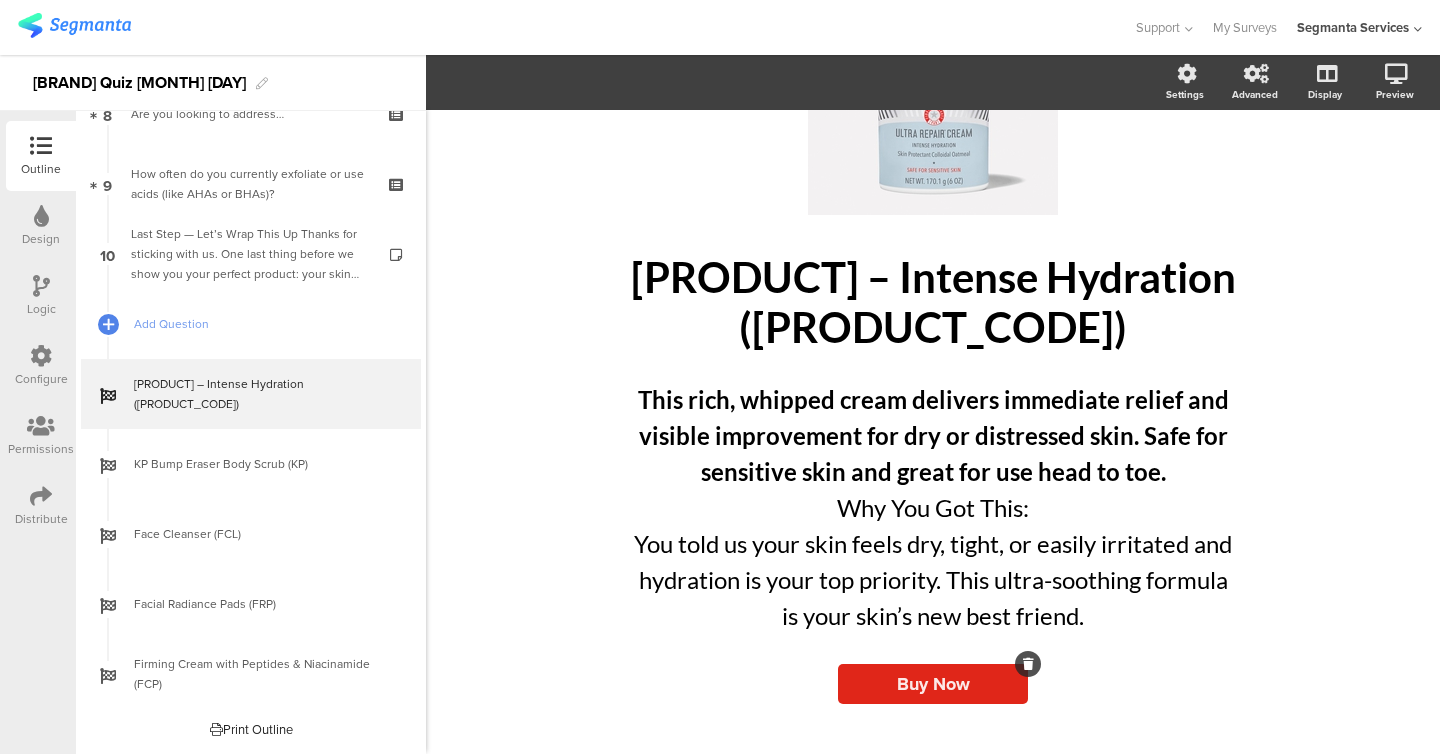 click on "Buy Now" at bounding box center (933, 684) 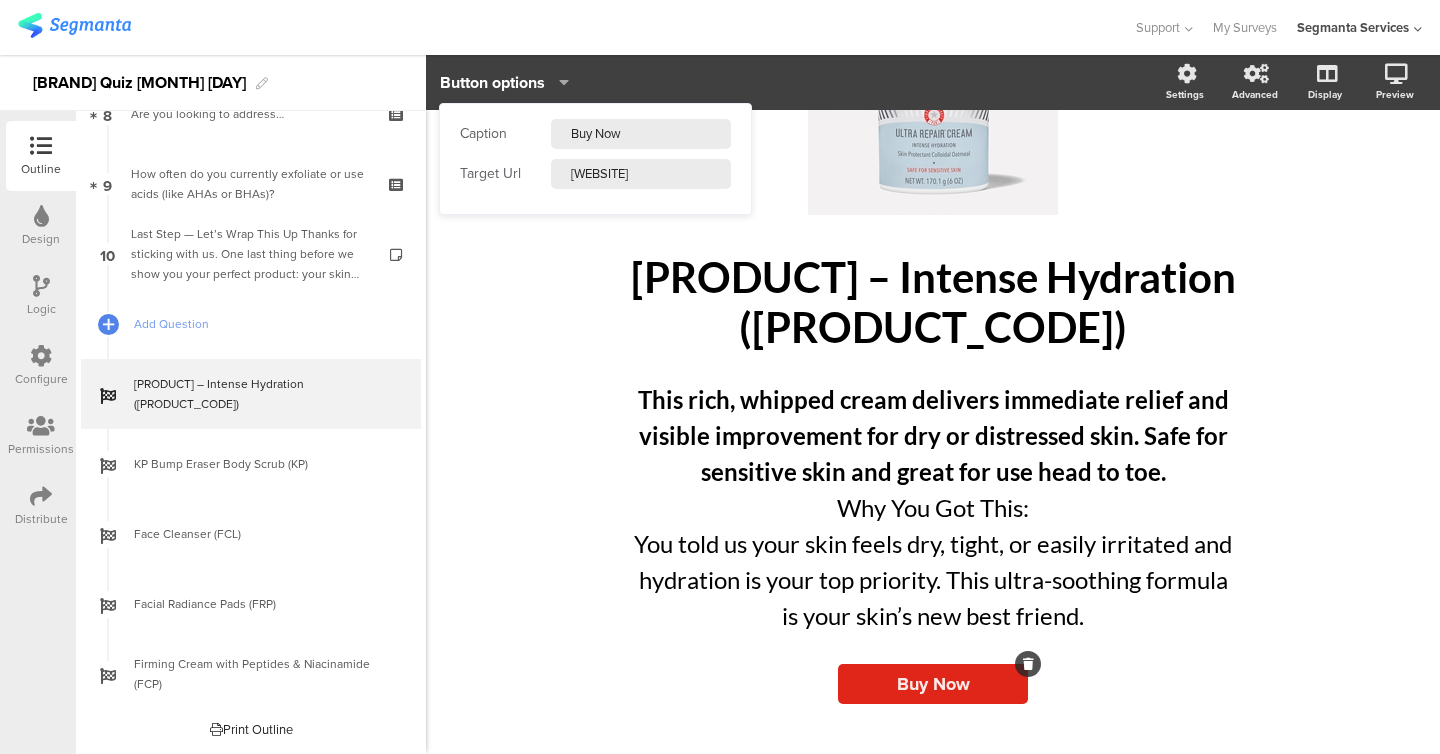 click on "[WEBSITE]" at bounding box center (641, 134) 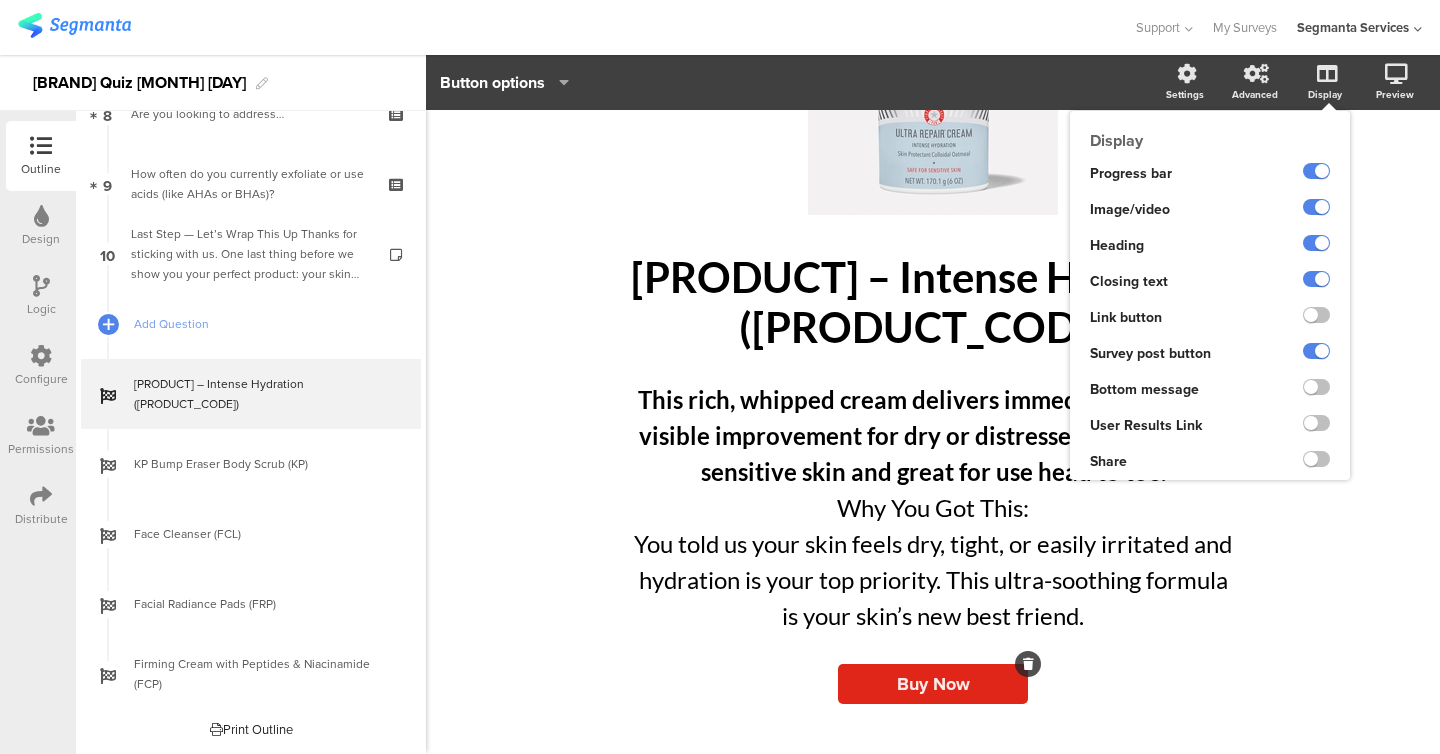 click on "Display
Progress bar
Image/video
Heading
Closing text
Link button
Survey post button
Bottom message
User Results Link
Share
Ending score phrase
None" at bounding box center (1210, 295) 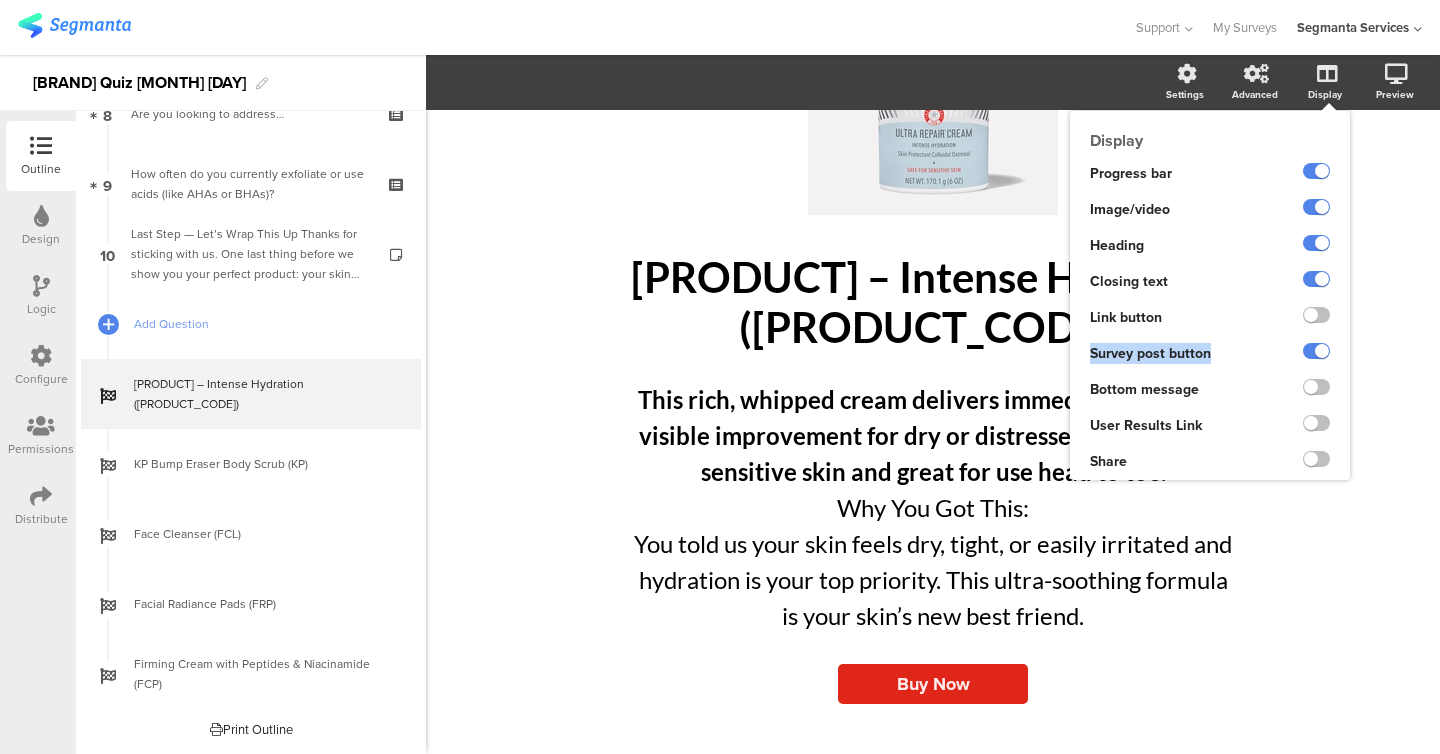 drag, startPoint x: 1221, startPoint y: 353, endPoint x: 1084, endPoint y: 359, distance: 137.13132 